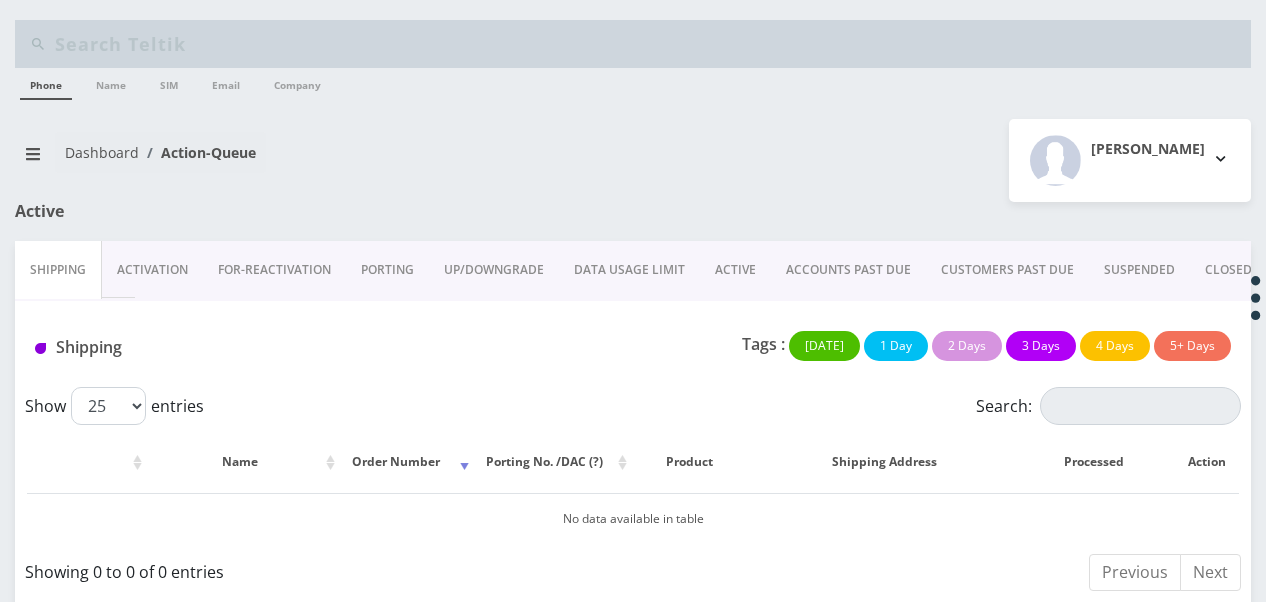 scroll, scrollTop: 0, scrollLeft: 0, axis: both 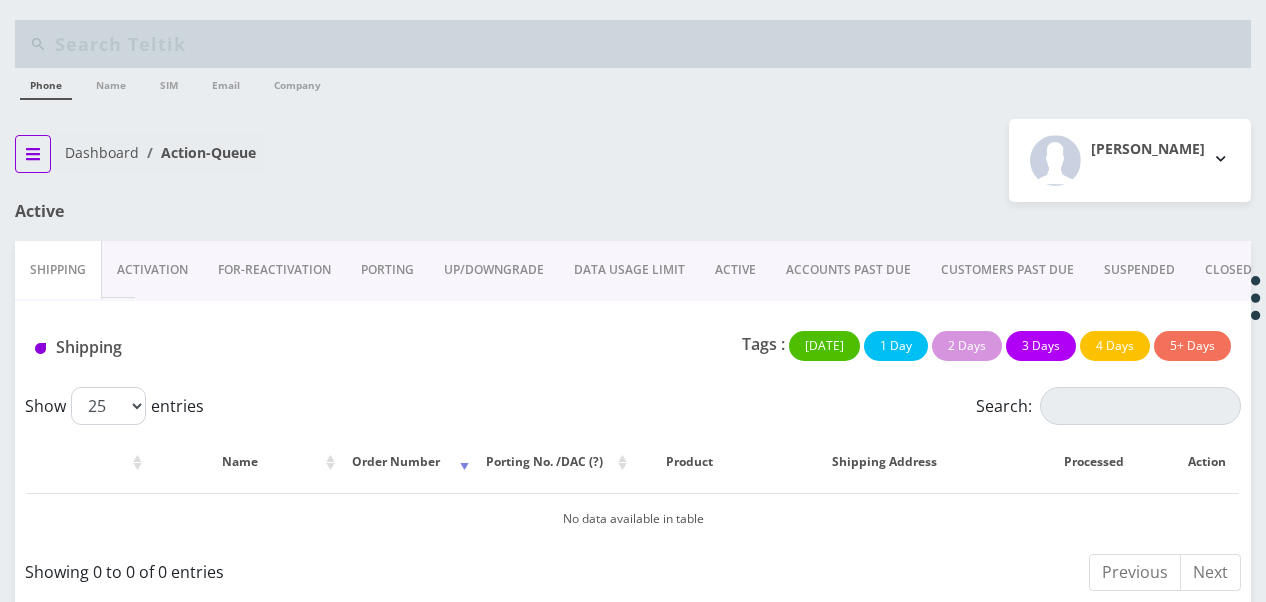 click at bounding box center [33, 154] 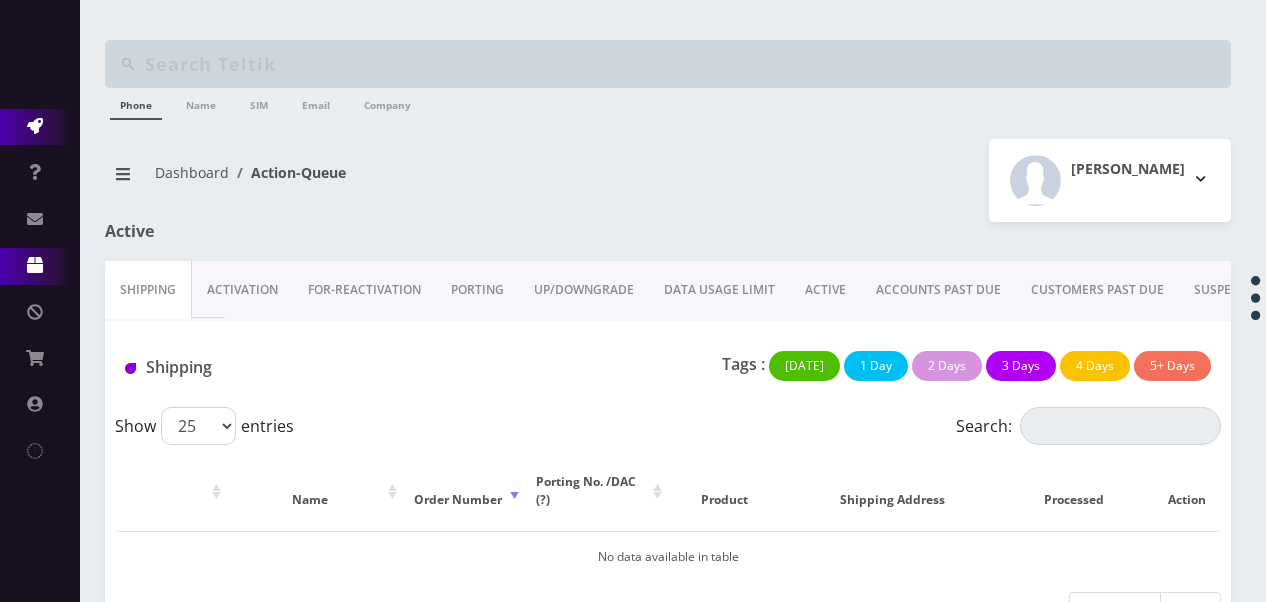 click on "Products" at bounding box center [40, 266] 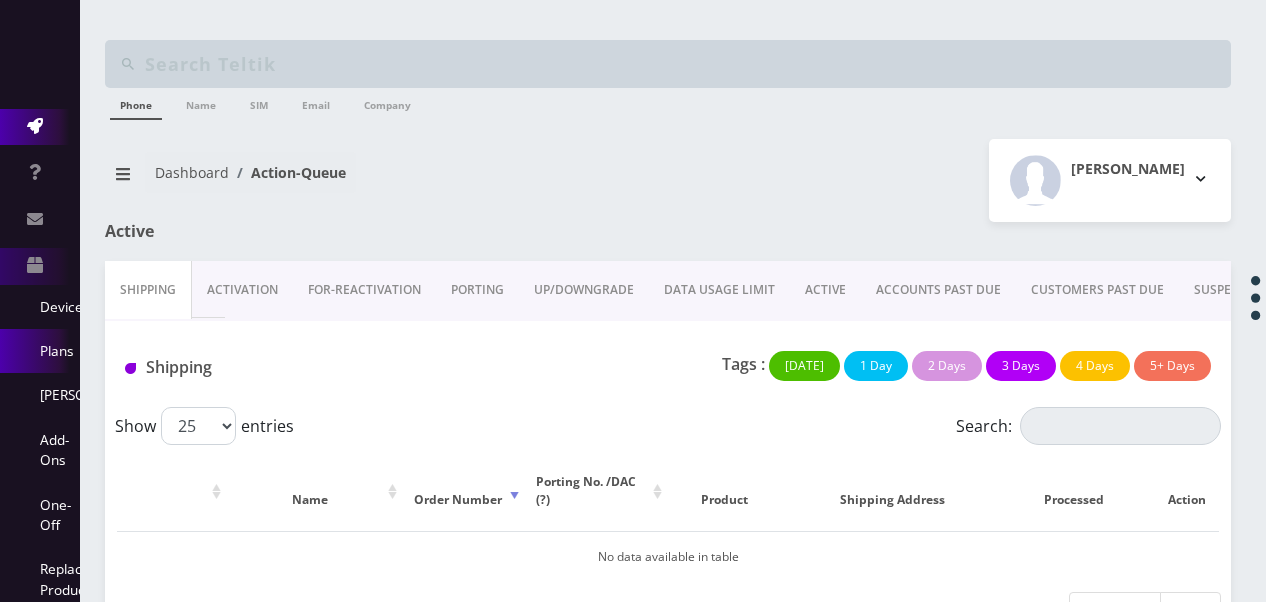 click on "Plans" at bounding box center [40, 351] 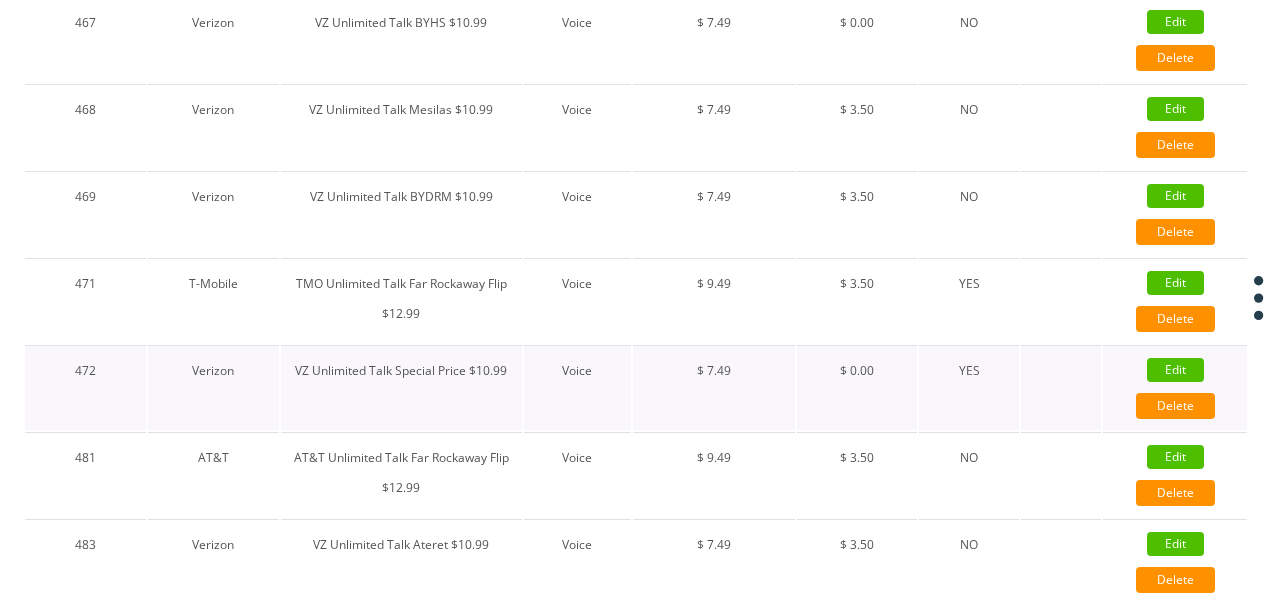 scroll, scrollTop: 1400, scrollLeft: 0, axis: vertical 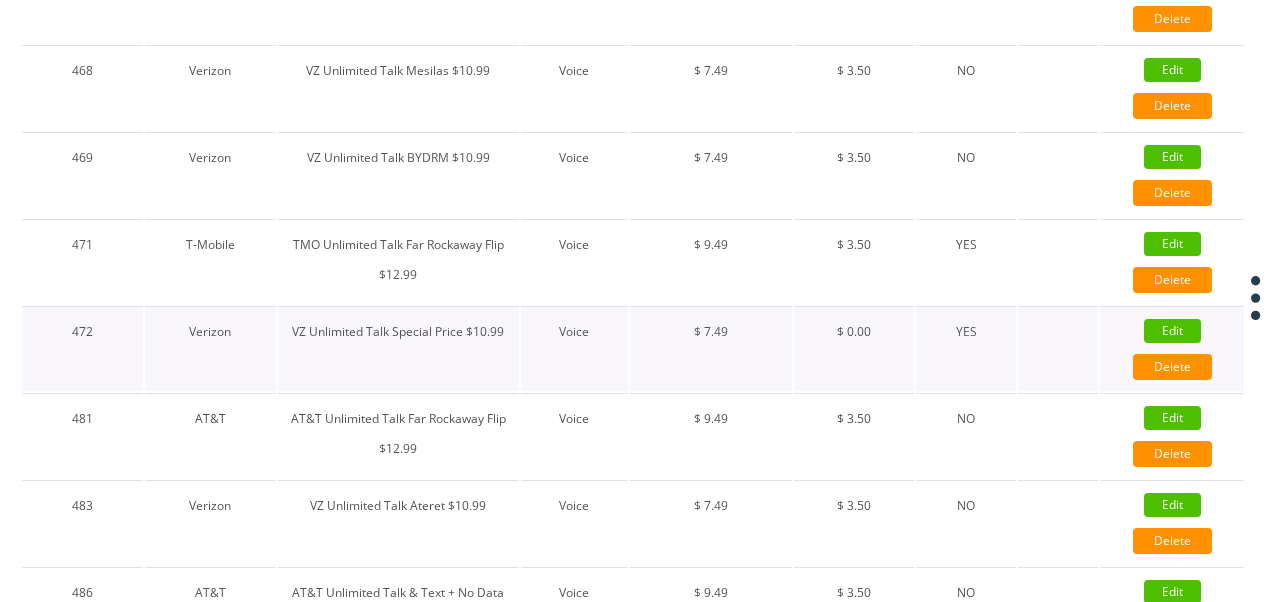 click on "Edit" at bounding box center (1172, 331) 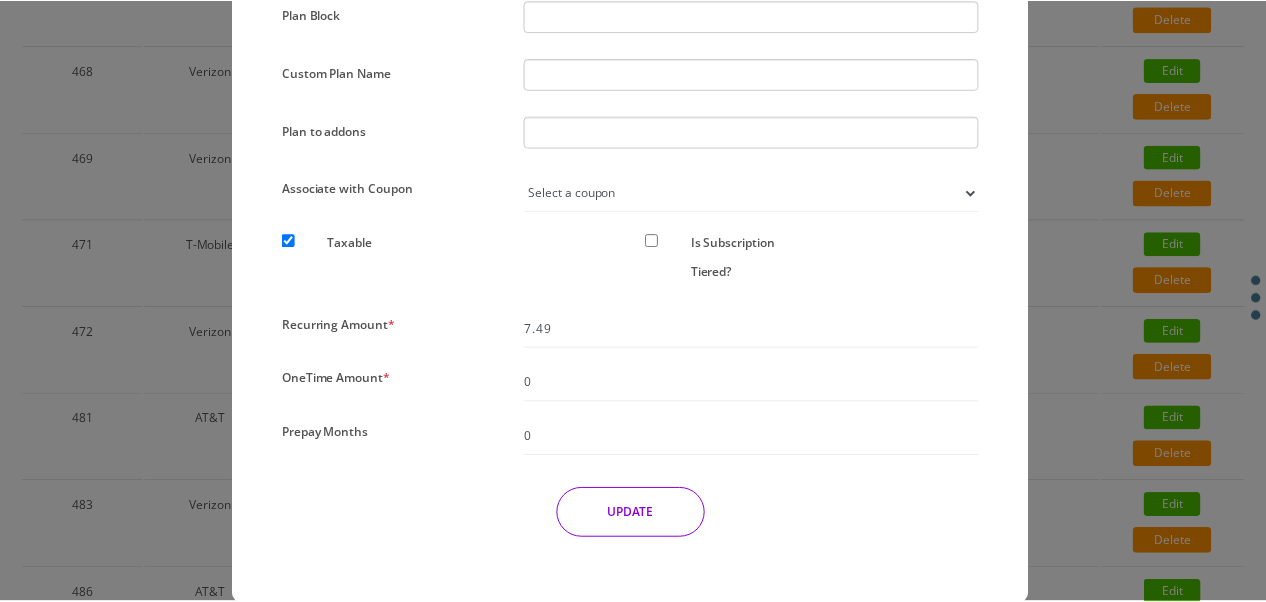 scroll, scrollTop: 1668, scrollLeft: 0, axis: vertical 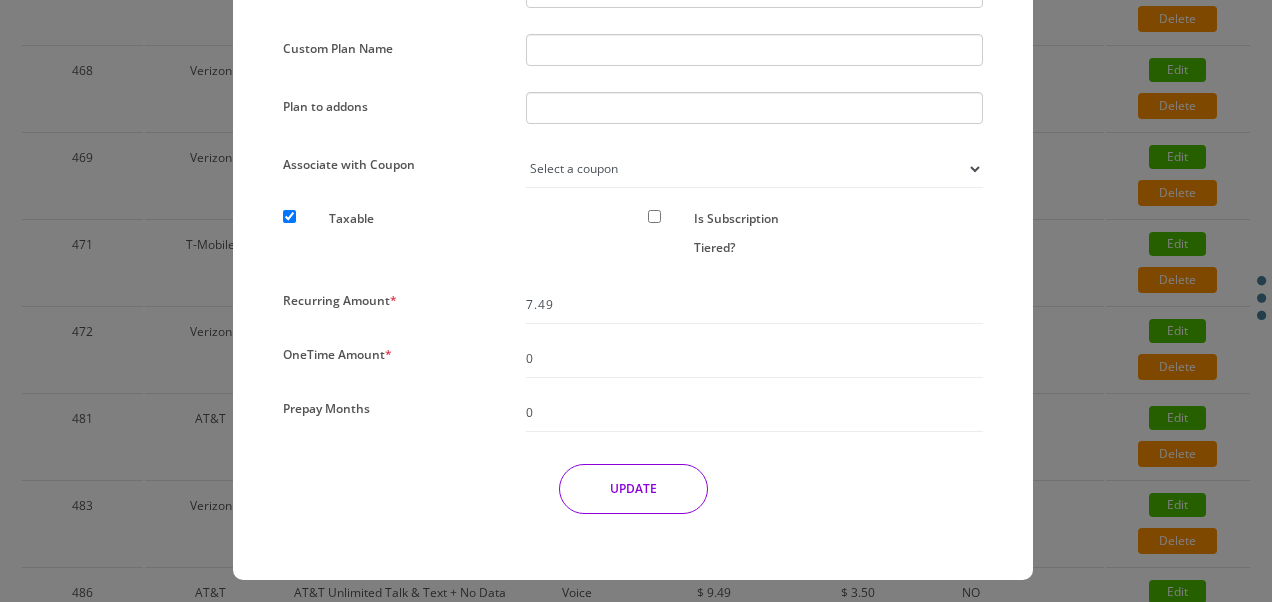 click on "×
Edit Plan
Name  *
VZ Unlimited Talk Special Price $10.99
SKU
Tag
Type  *
Voice Data Wearable Membership Digits Cloud IoT
Carrier  *
Please Select Carrier No carrier / unlocked Ultra Verizon T-Mobile AT&T
Area Code  *
Don’t show option Show option for area code but NOT required Show option for area code AND required
Separate Page
Sign Up Porting
Subsequent Porting" at bounding box center (636, 301) 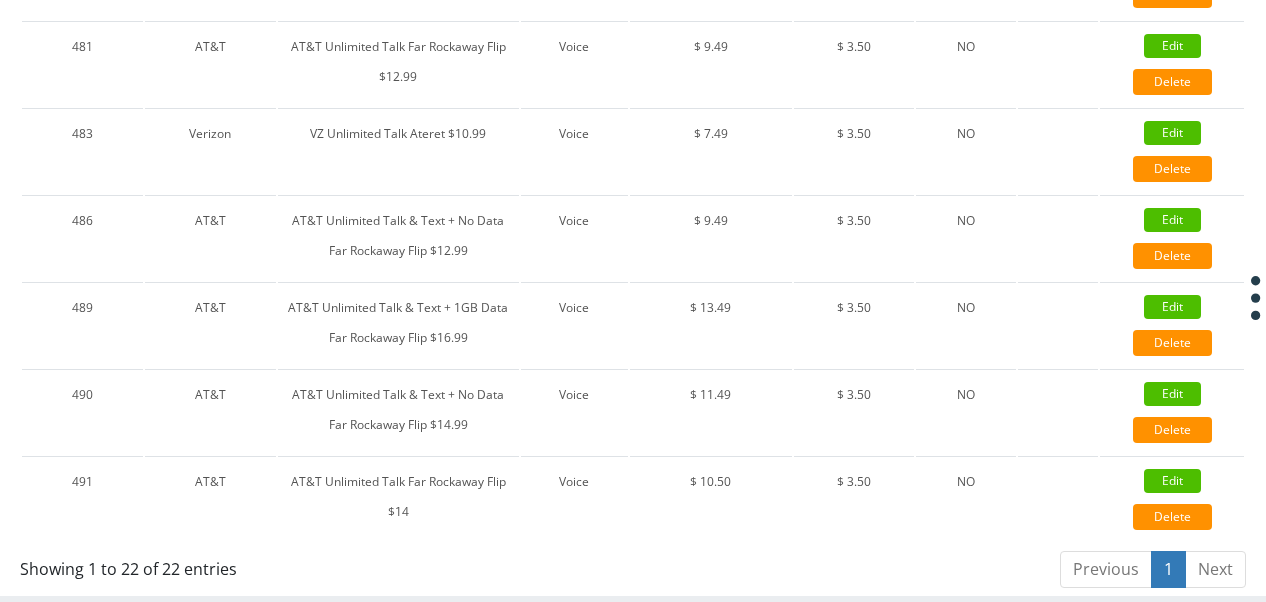 scroll, scrollTop: 1272, scrollLeft: 0, axis: vertical 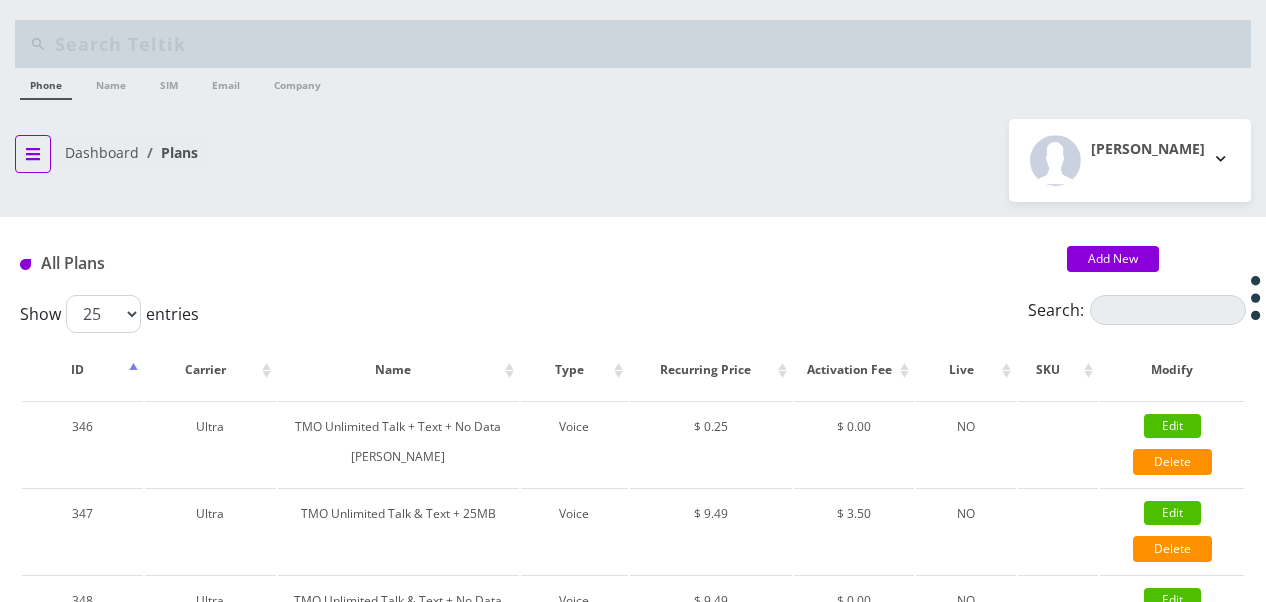 click at bounding box center [33, 154] 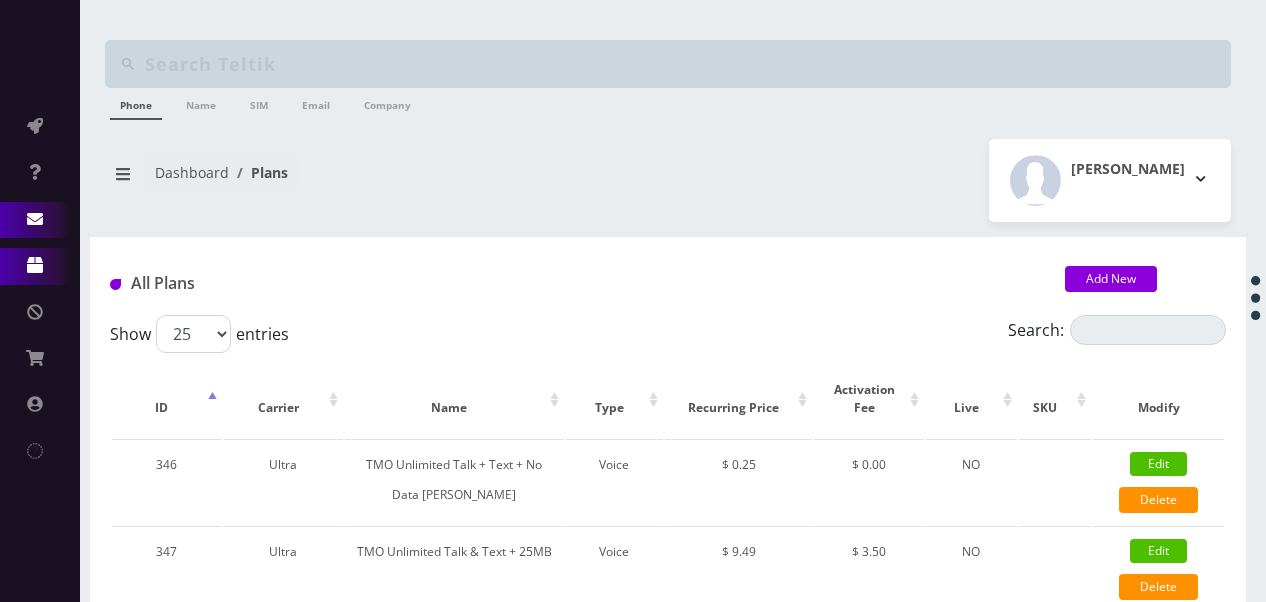 click 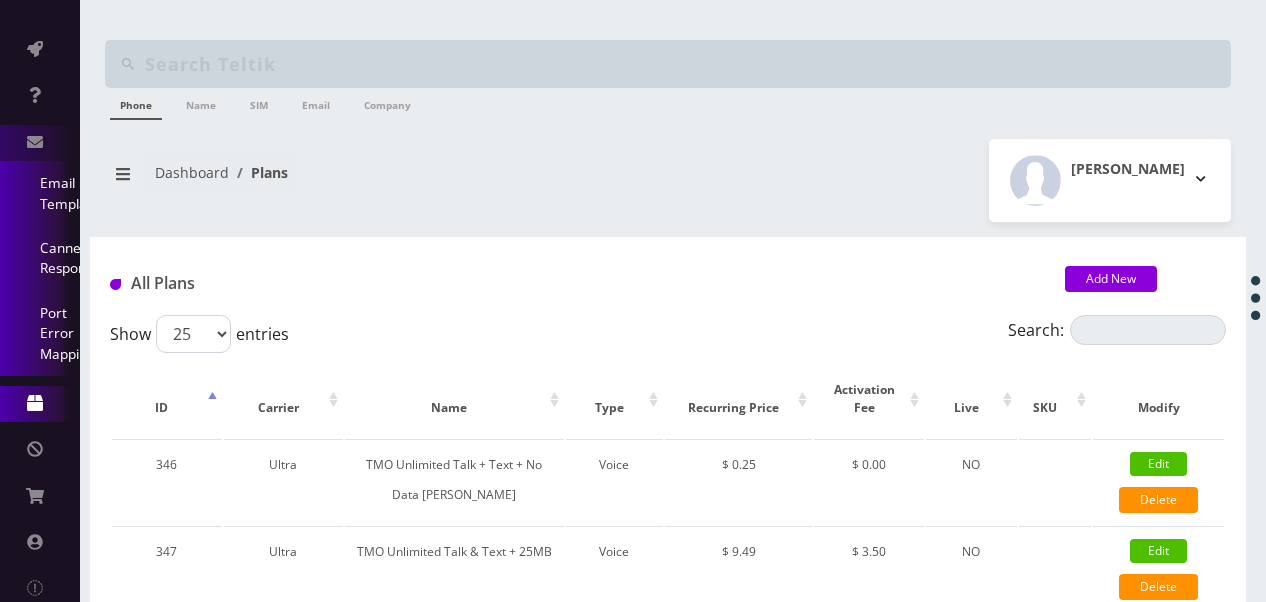 scroll, scrollTop: 139, scrollLeft: 0, axis: vertical 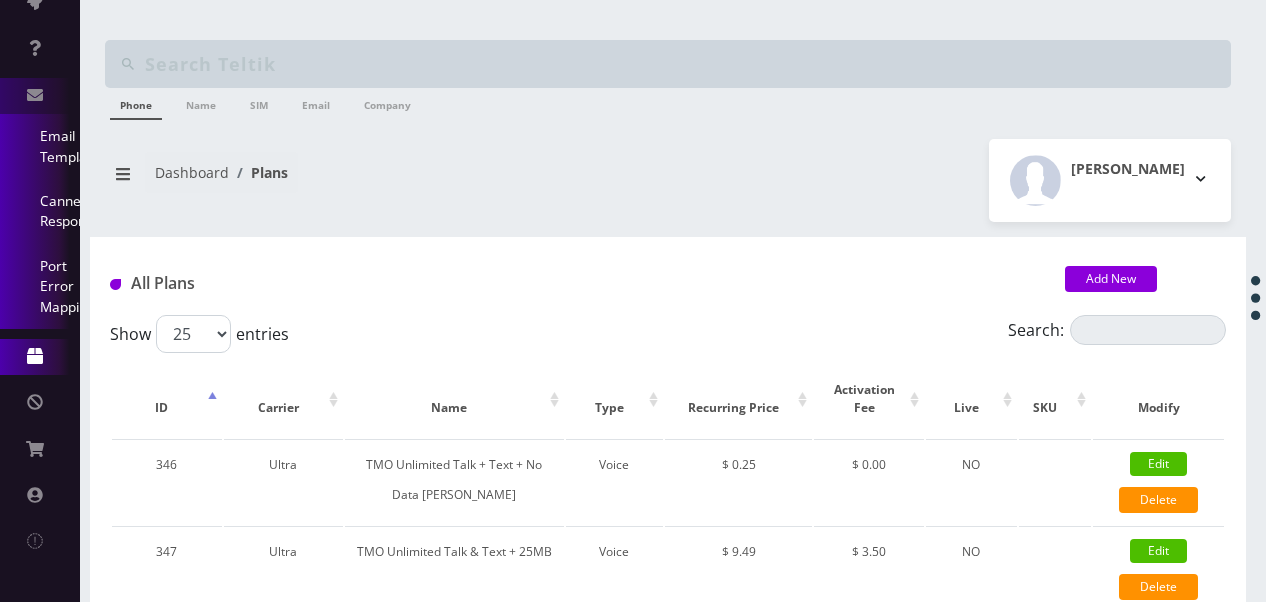 click on "Products" at bounding box center [40, 357] 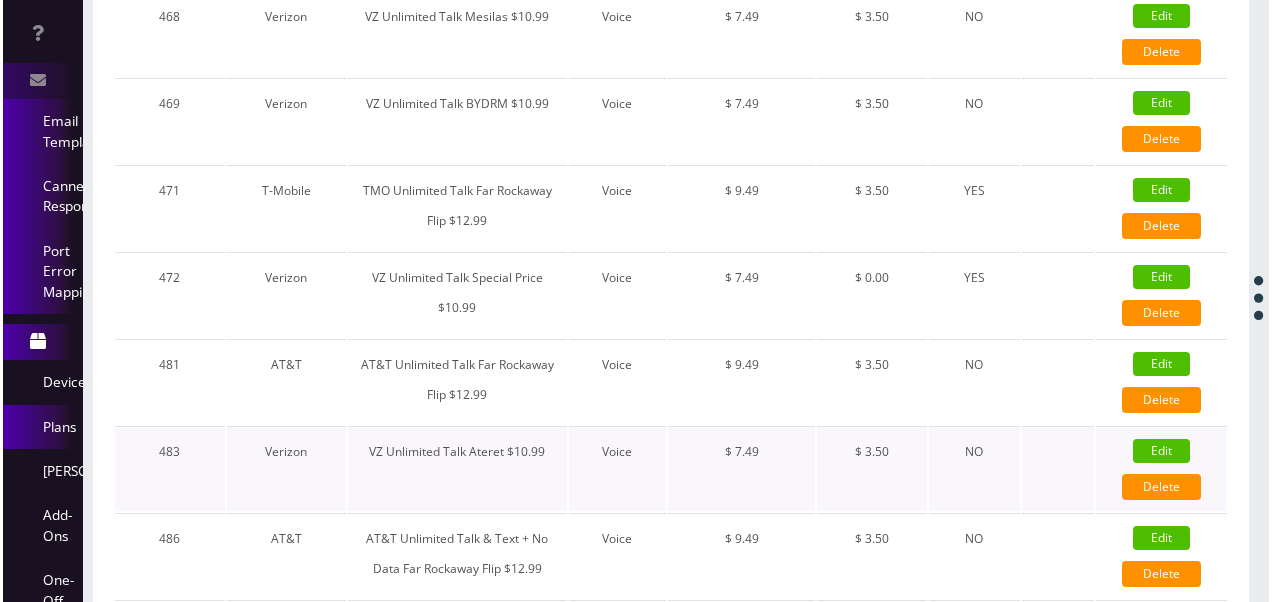 scroll, scrollTop: 1500, scrollLeft: 0, axis: vertical 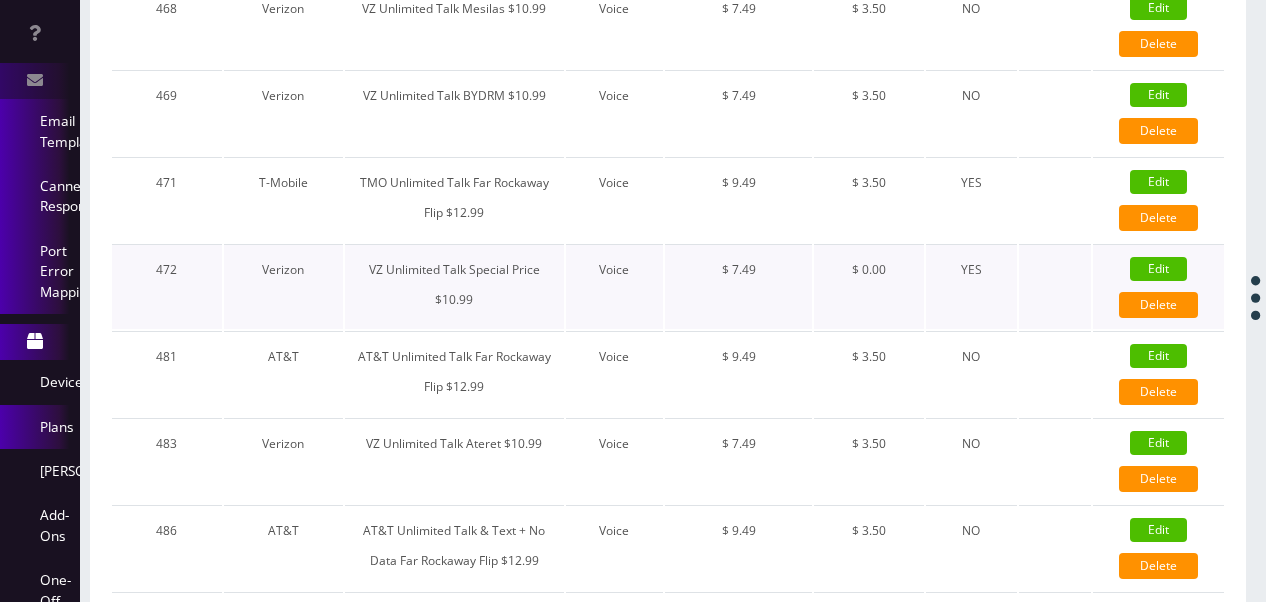 click on "Edit" at bounding box center (1158, 269) 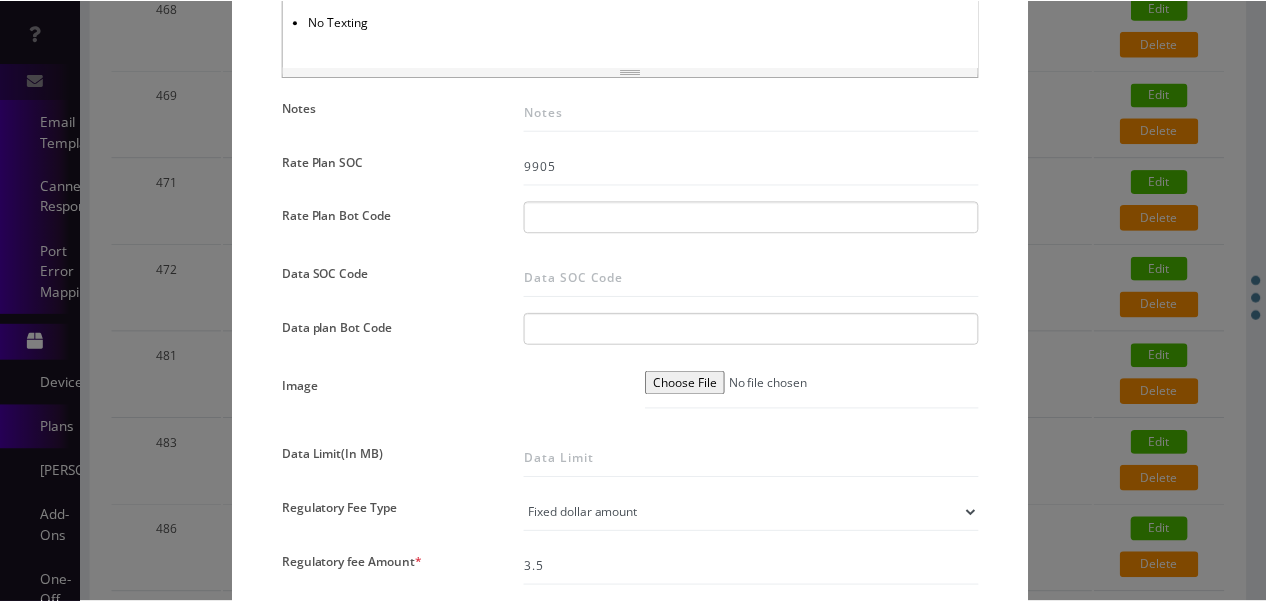 scroll, scrollTop: 1000, scrollLeft: 0, axis: vertical 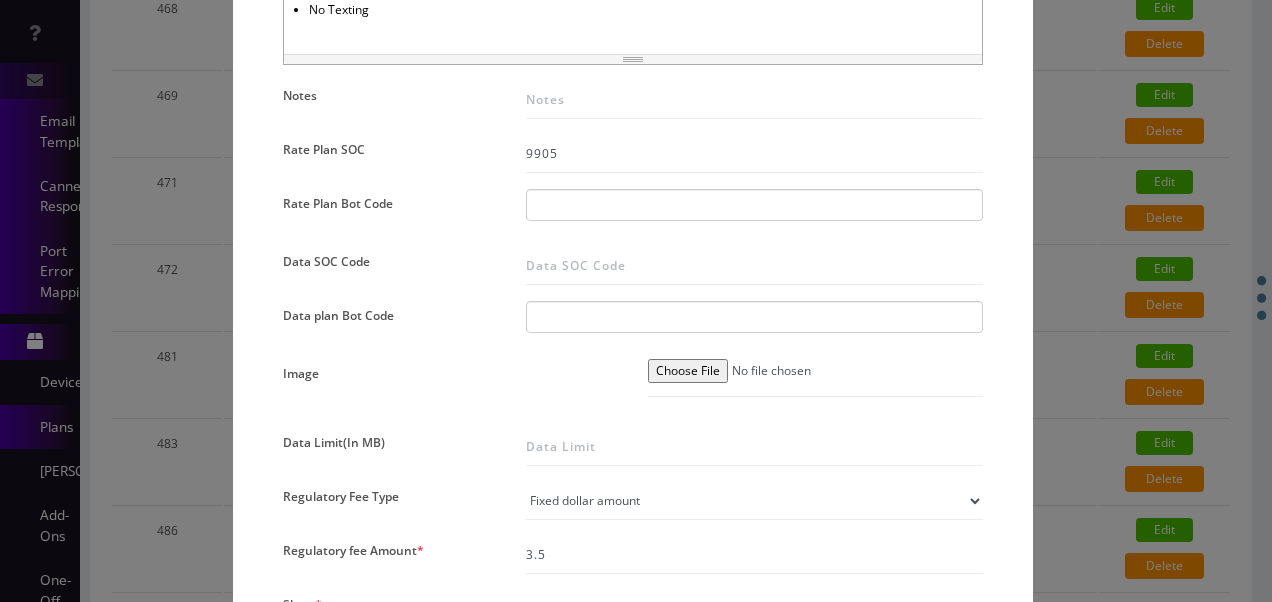 click on "×
Edit Plan
Name  *
VZ Unlimited Talk Special Price $10.99
SKU
Tag
Type  *
Voice Data Wearable Membership Digits Cloud IoT
Carrier  *
Please Select Carrier No carrier / unlocked Ultra Verizon T-Mobile AT&T
Area Code  *
Don’t show option Show option for area code but NOT required Show option for area code AND required
Separate Page
Sign Up Porting
Subsequent Porting" at bounding box center (636, 301) 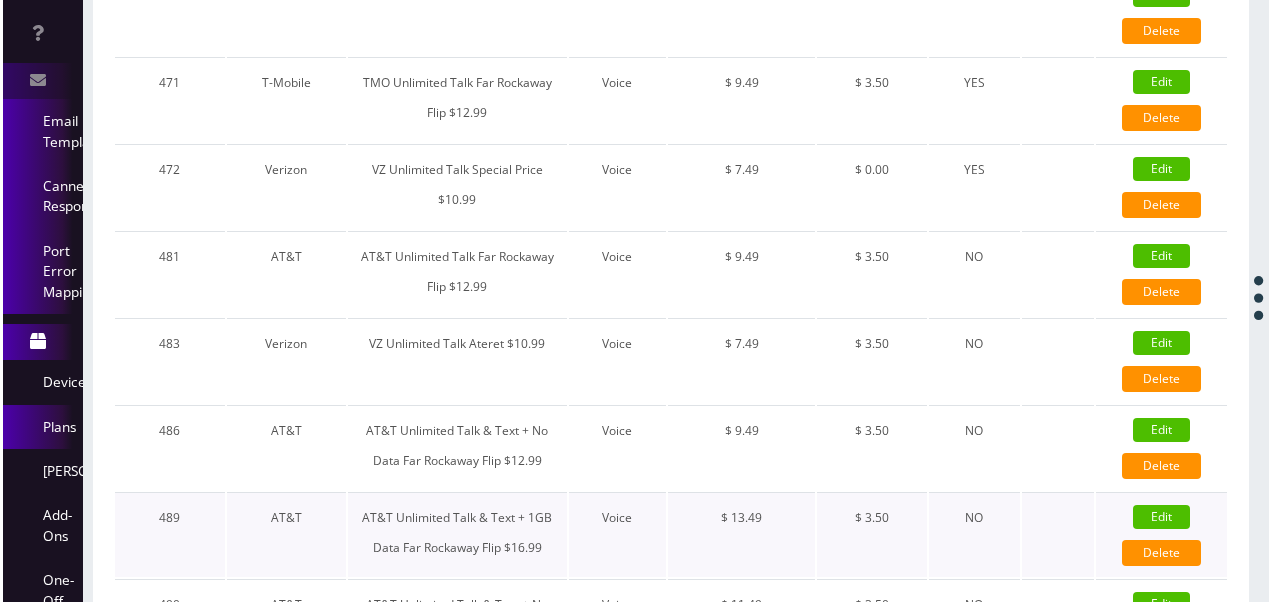 scroll, scrollTop: 1700, scrollLeft: 0, axis: vertical 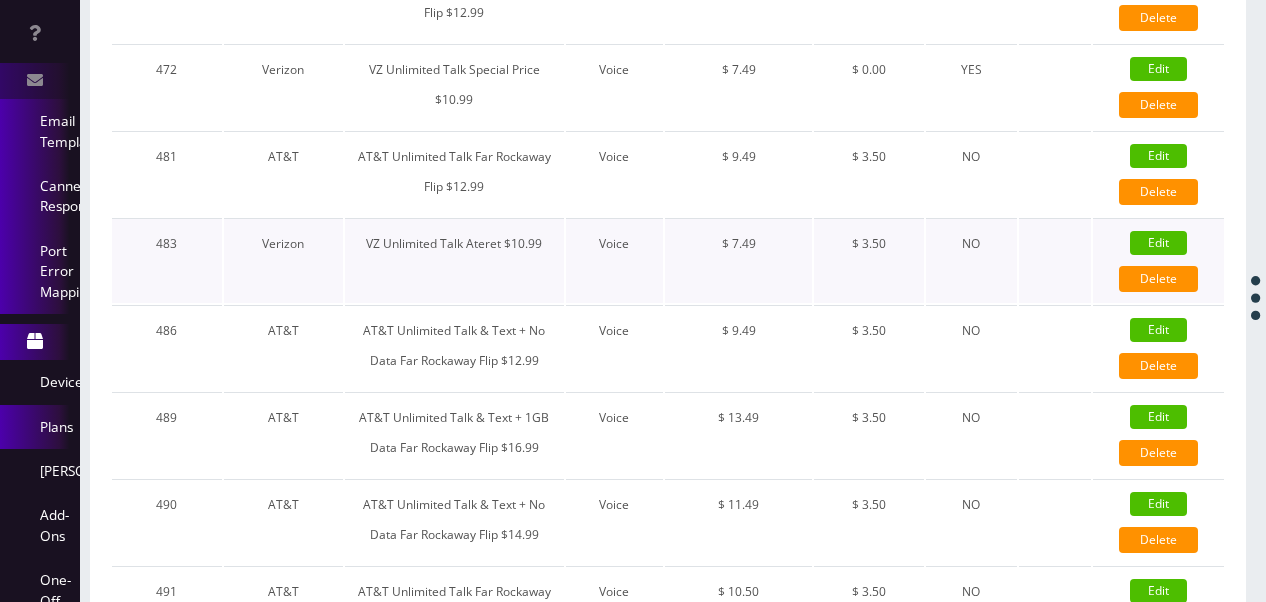 click on "Edit" at bounding box center [1158, 244] 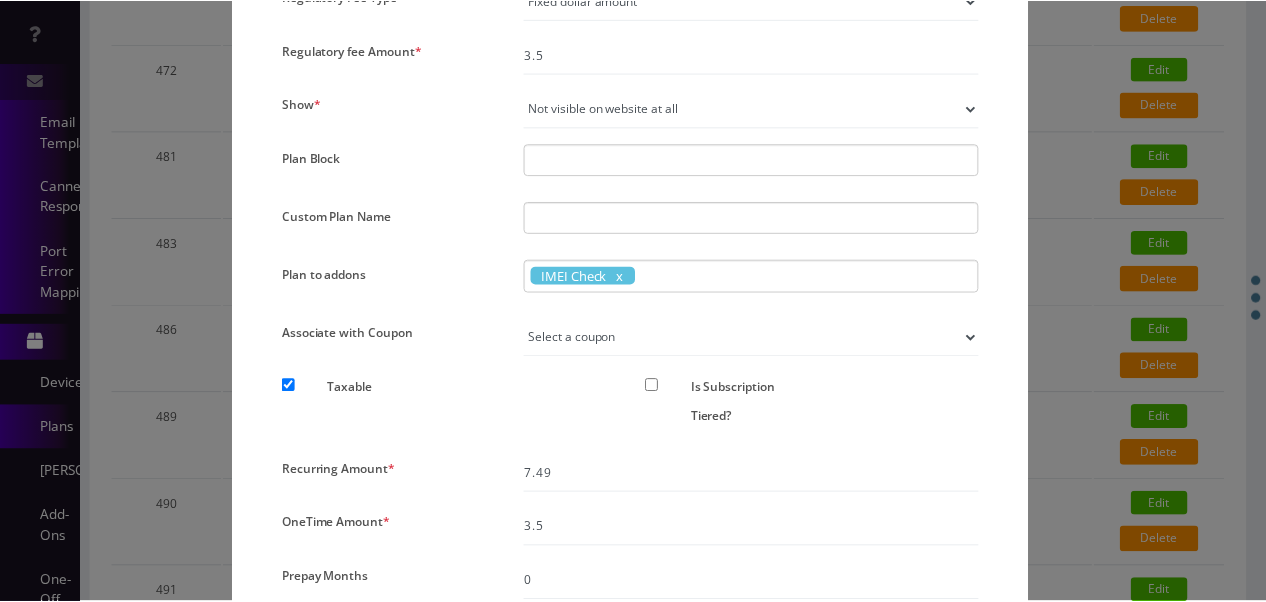 scroll, scrollTop: 1668, scrollLeft: 0, axis: vertical 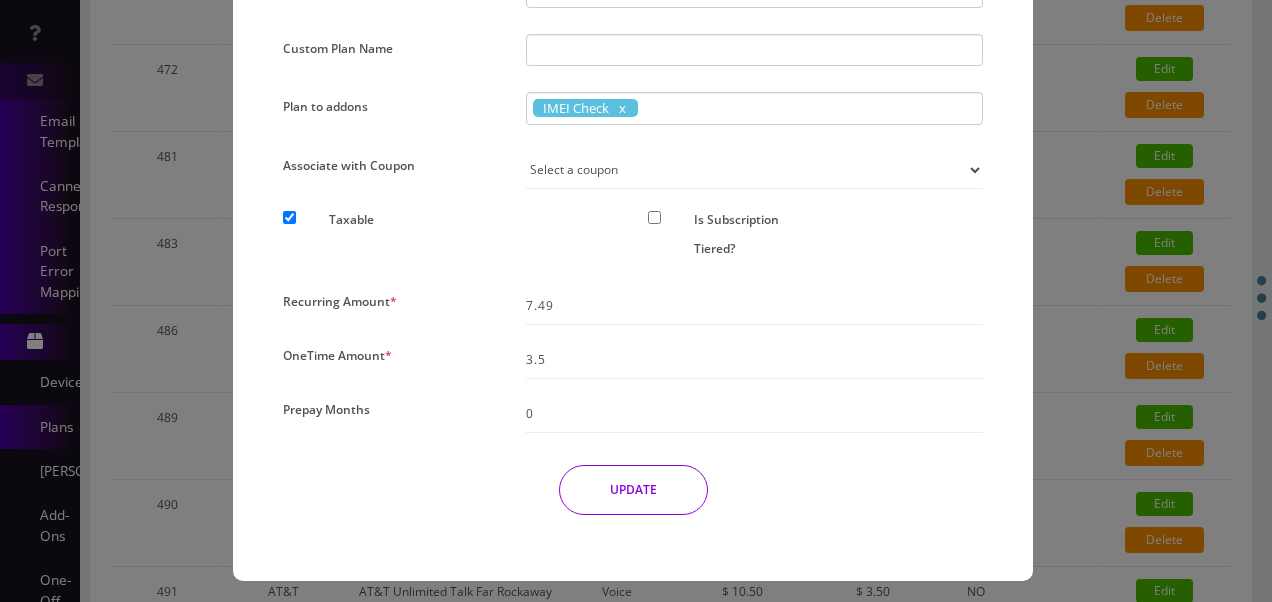 click on "×
Edit Plan
Name  *
VZ Unlimited Talk Ateret $10.99
SKU
Tag
Type  *
Voice Data Wearable Membership Digits Cloud IoT
Carrier  *
Please Select Carrier No carrier / unlocked Ultra Verizon T-Mobile AT&T
Area Code  *
Don’t show option Show option for area code but NOT required Show option for area code AND required
Separate Page
Sign Up Porting
Subsequent Porting" at bounding box center (636, 301) 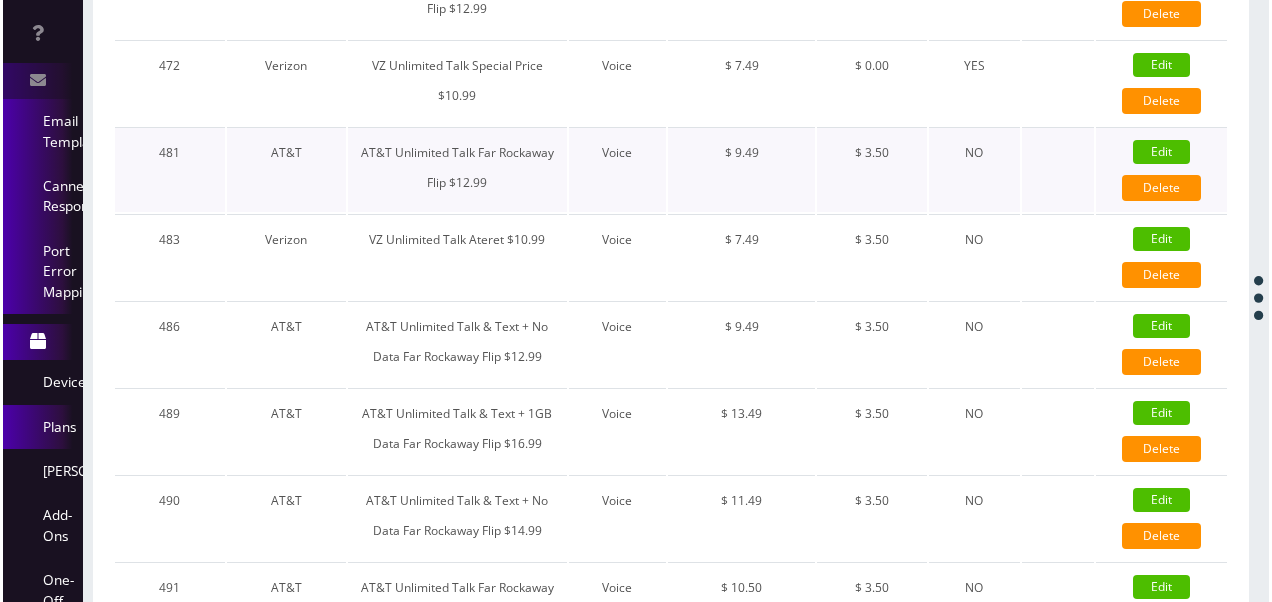 scroll, scrollTop: 1610, scrollLeft: 0, axis: vertical 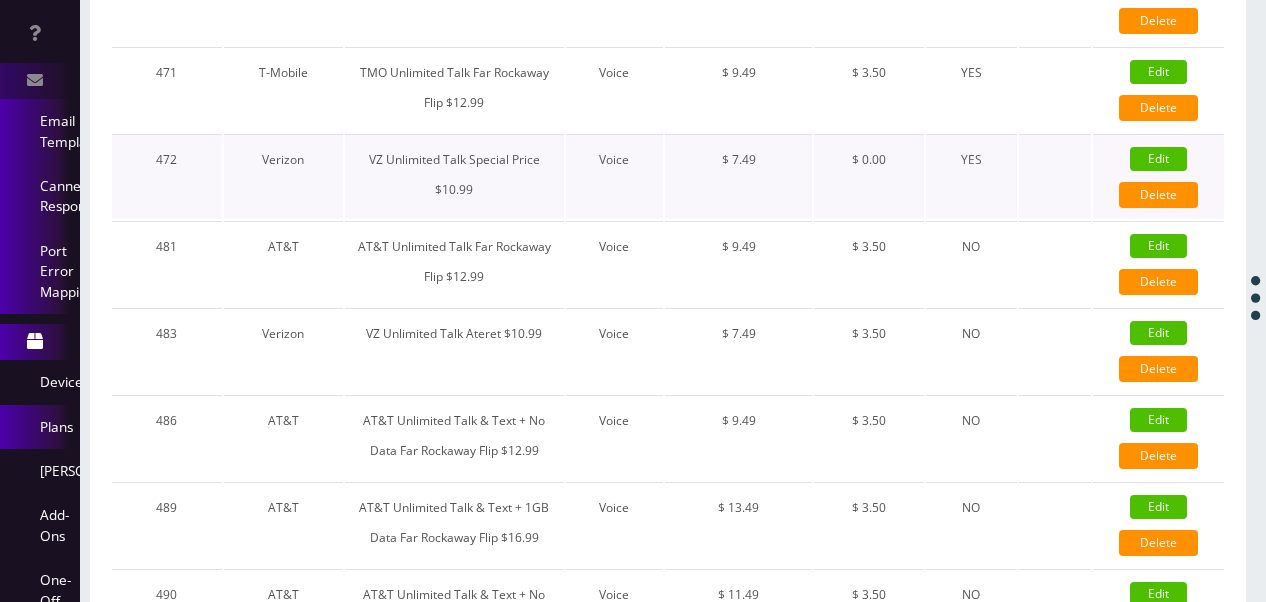 click on "Edit
Delete" at bounding box center [1158, 176] 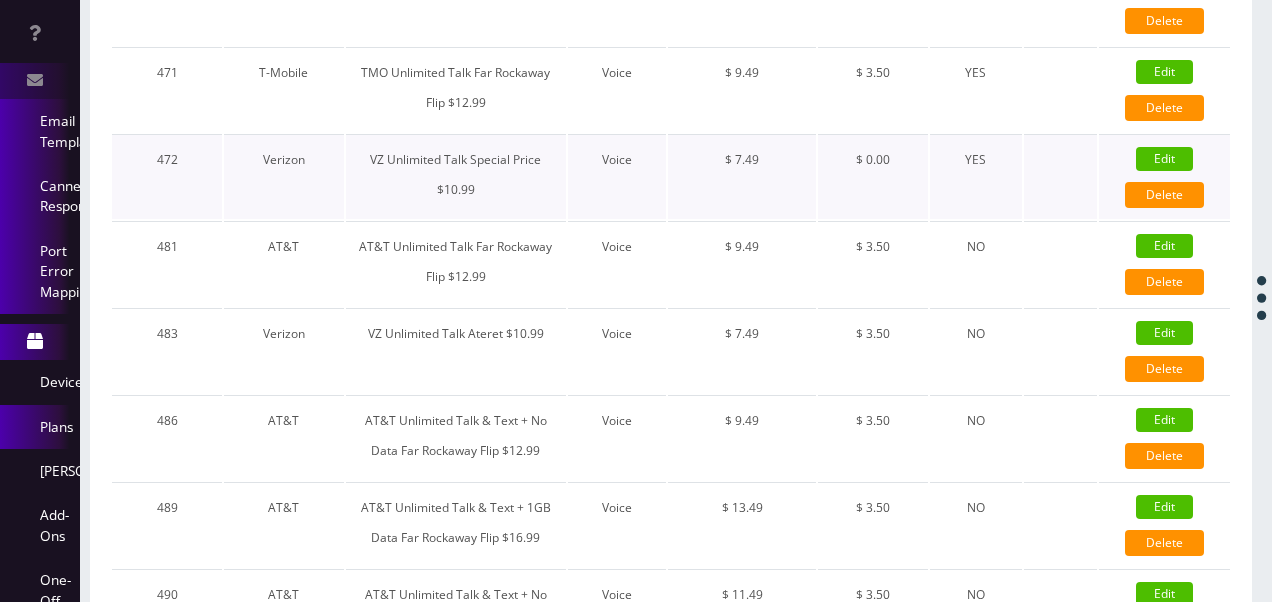 type on "VZ Unlimited Talk Special Price $10.99" 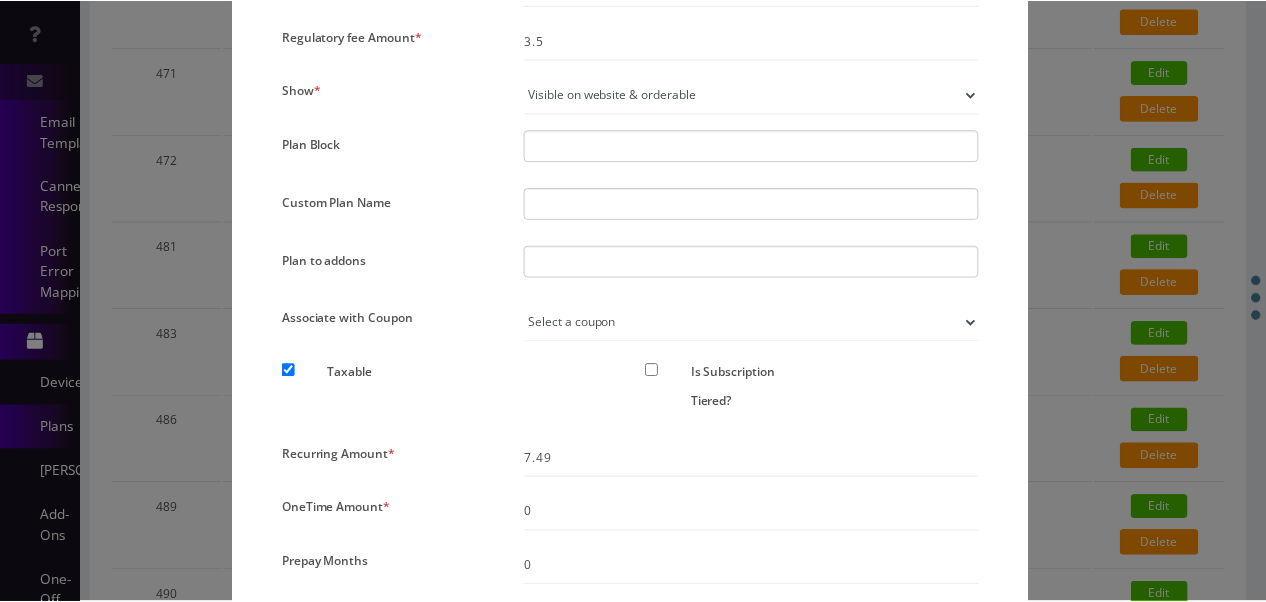 scroll, scrollTop: 1668, scrollLeft: 0, axis: vertical 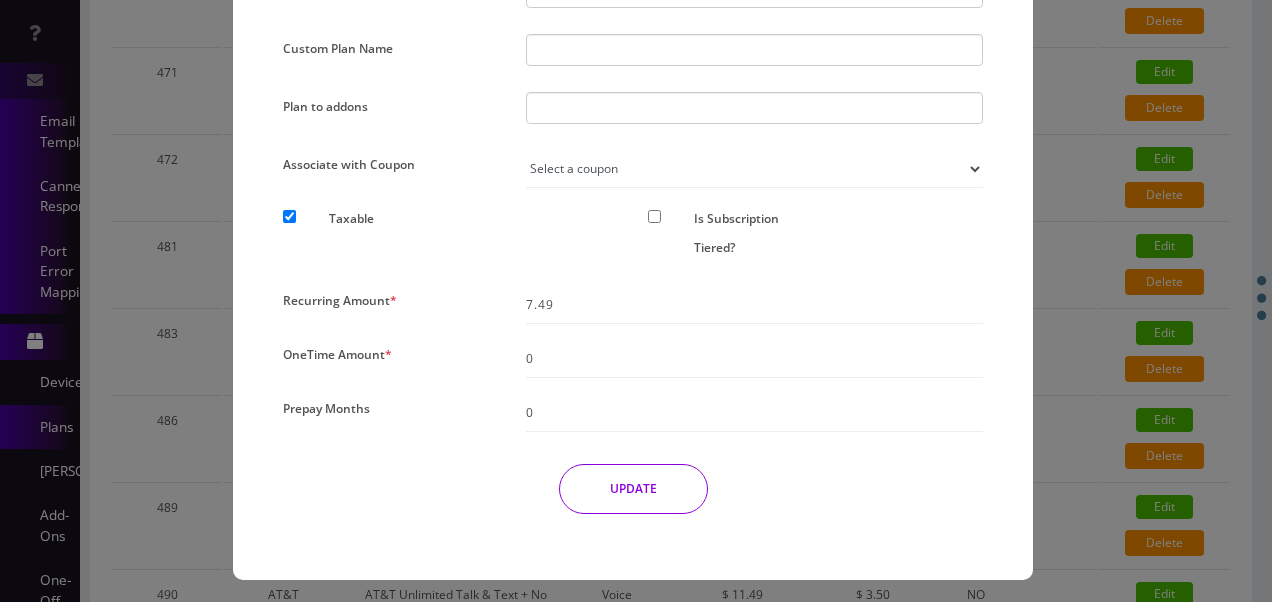 click on "×
Edit Plan
Name  *
VZ Unlimited Talk Special Price $10.99
SKU
Tag
Type  *
Voice Data Wearable Membership Digits Cloud IoT
Carrier  *
Please Select Carrier No carrier / unlocked Ultra Verizon T-Mobile AT&T
Area Code  *
Don’t show option Show option for area code but NOT required Show option for area code AND required
Separate Page
Sign Up Porting
Subsequent Porting" at bounding box center [636, 301] 